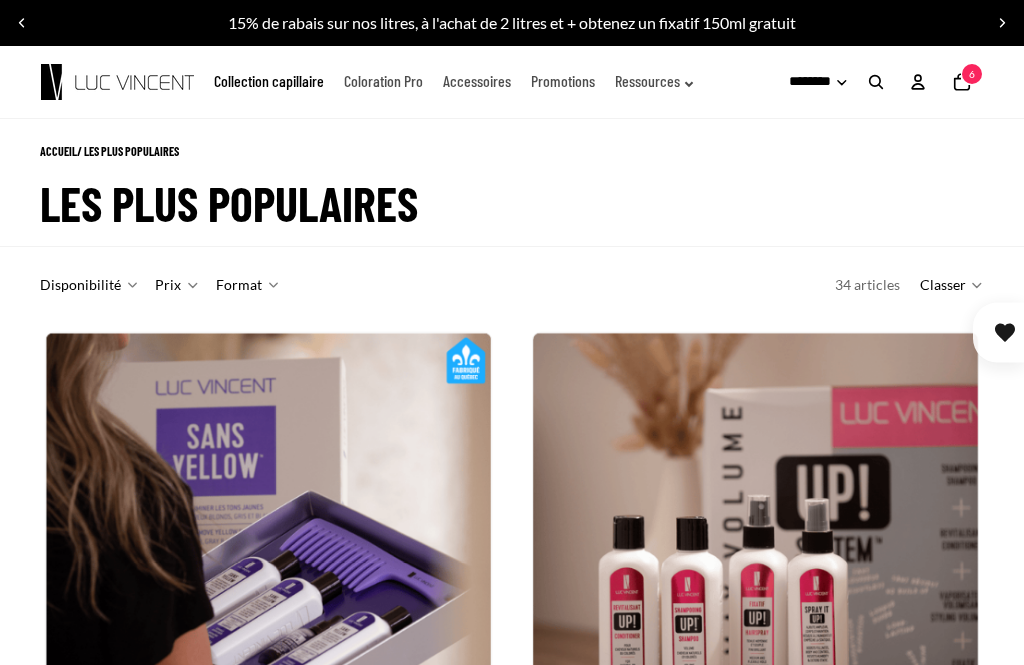 click 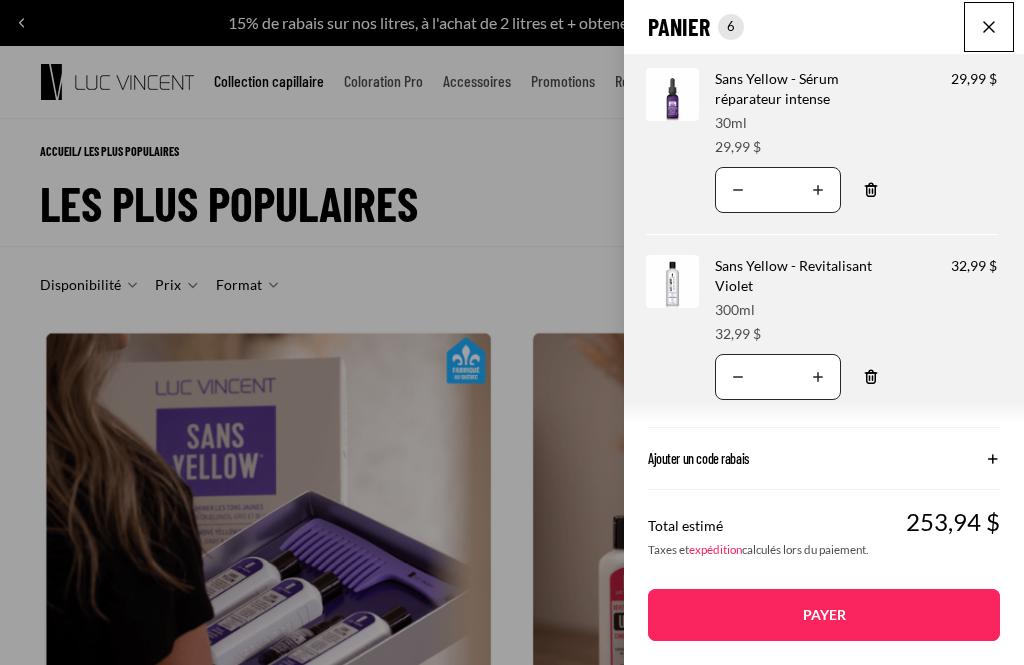 scroll, scrollTop: 0, scrollLeft: 0, axis: both 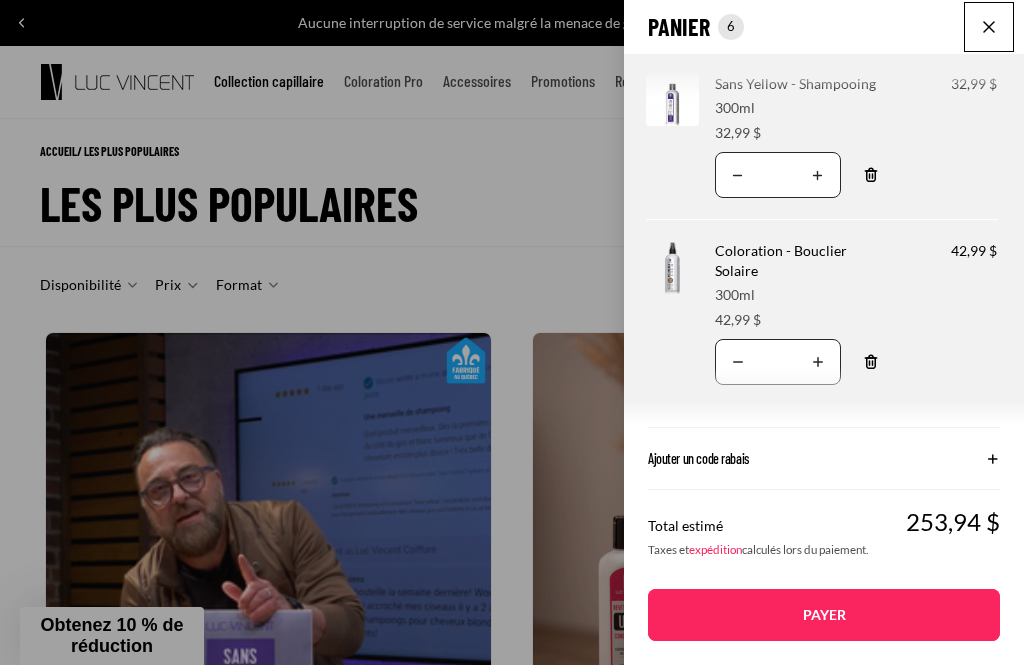click on "Coloration - Bouclier Solaire" at bounding box center (781, 260) 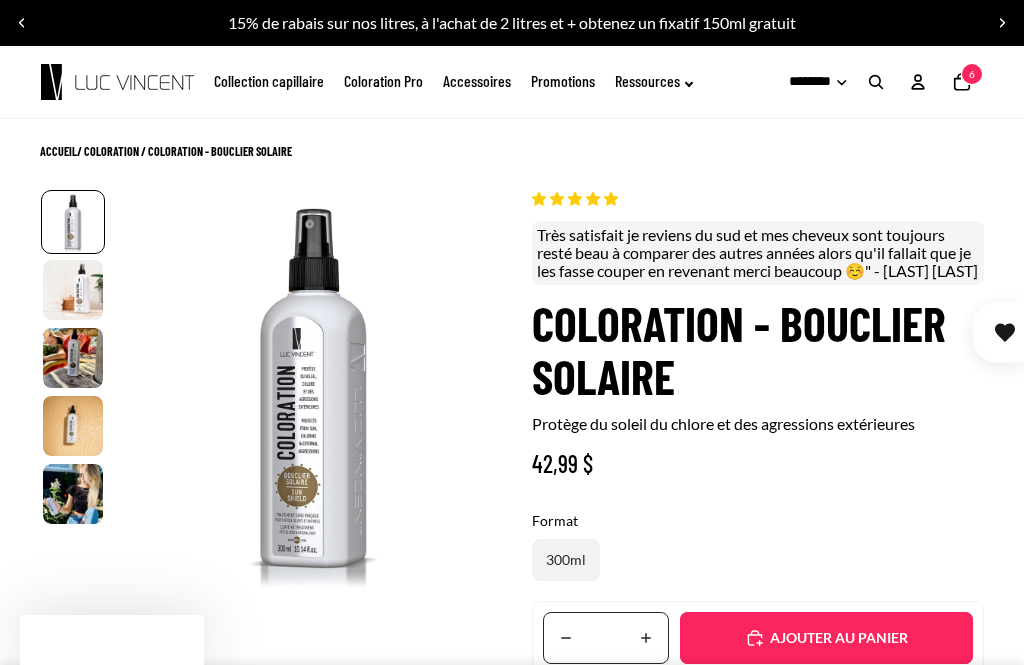 scroll, scrollTop: 135, scrollLeft: 0, axis: vertical 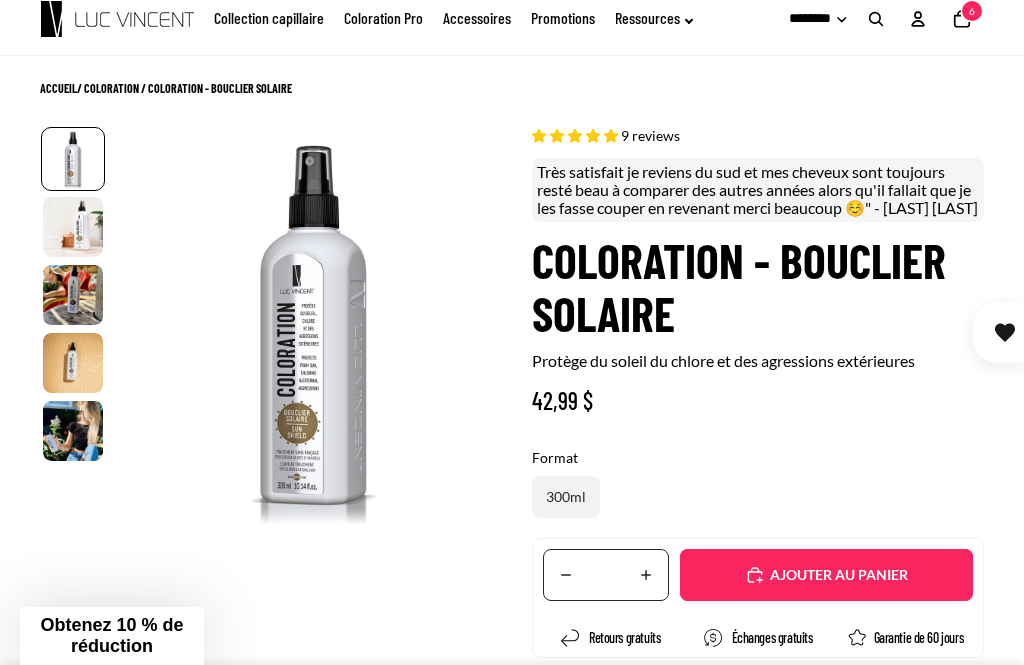 select on "**********" 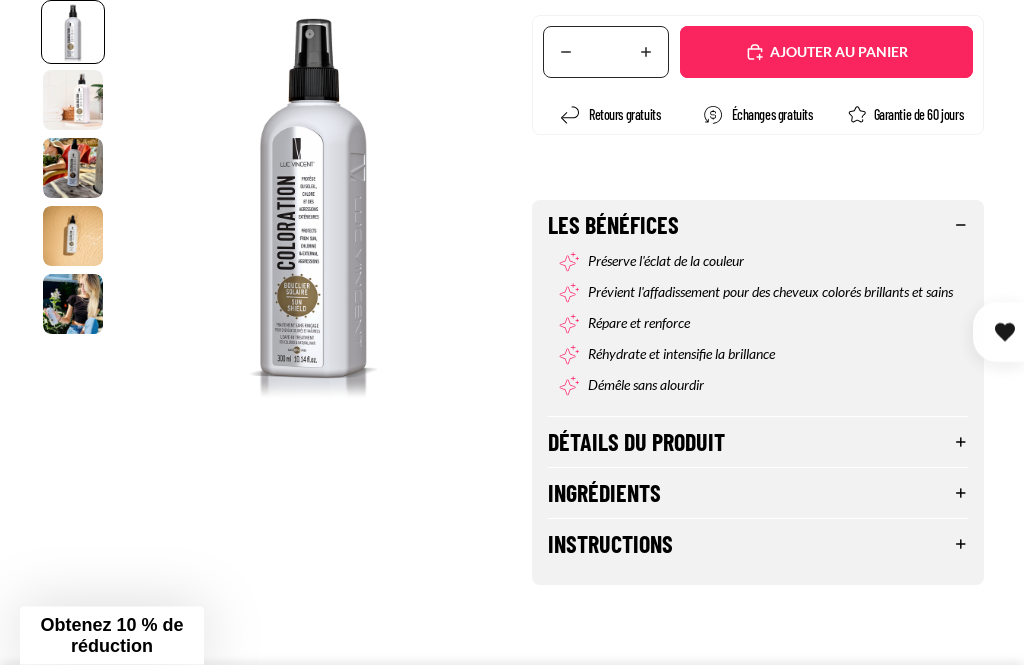 scroll, scrollTop: 586, scrollLeft: 0, axis: vertical 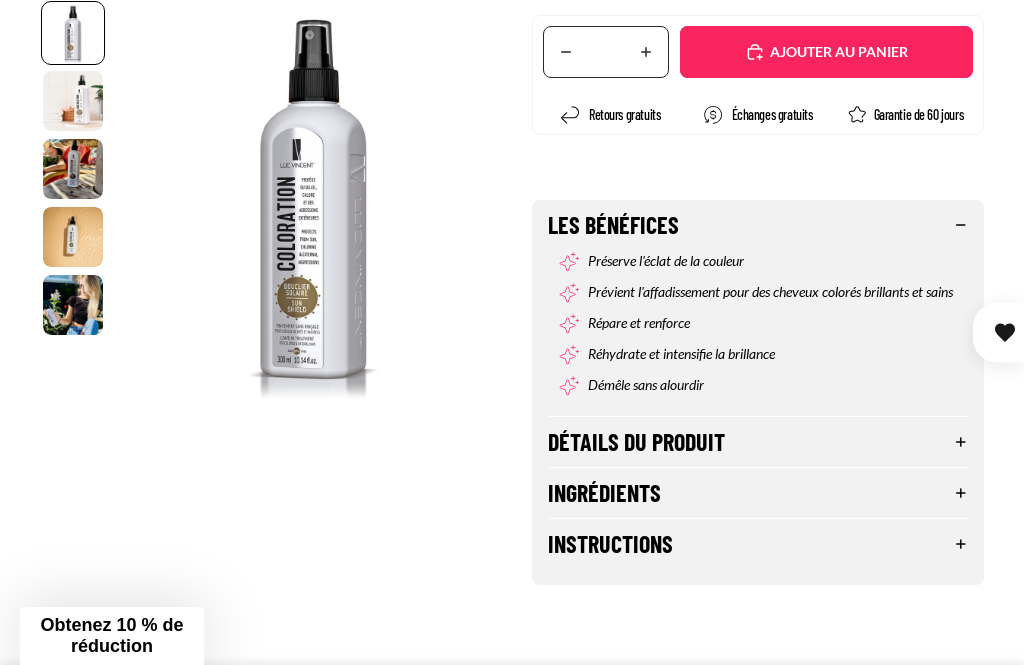 click on "Instructions" at bounding box center [758, 544] 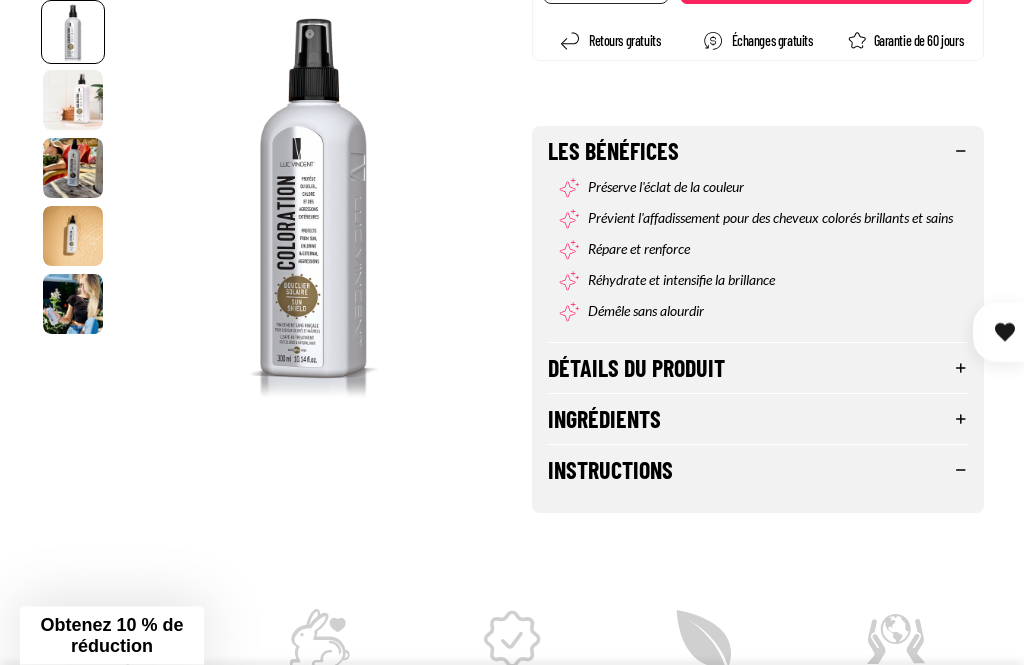 scroll, scrollTop: 660, scrollLeft: 0, axis: vertical 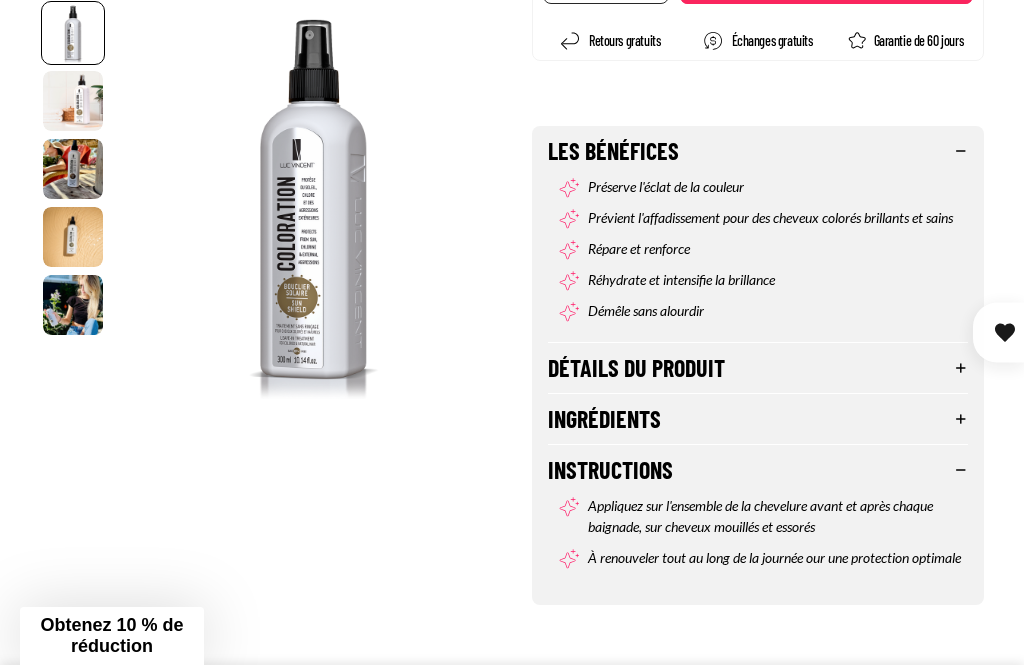 click on "Détails du produit" at bounding box center (758, 368) 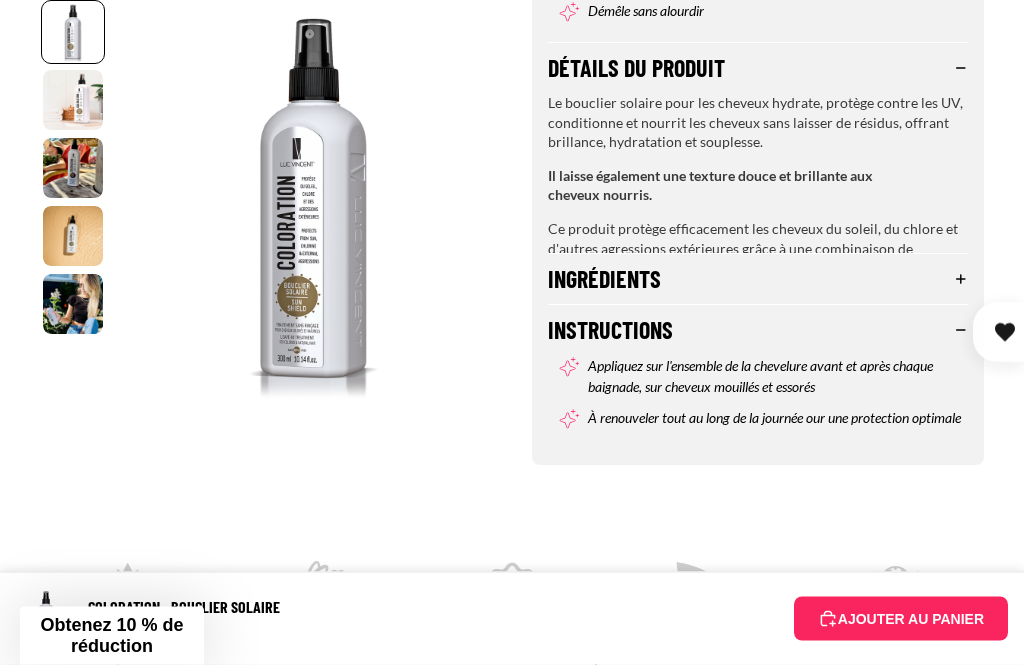scroll, scrollTop: 963, scrollLeft: 0, axis: vertical 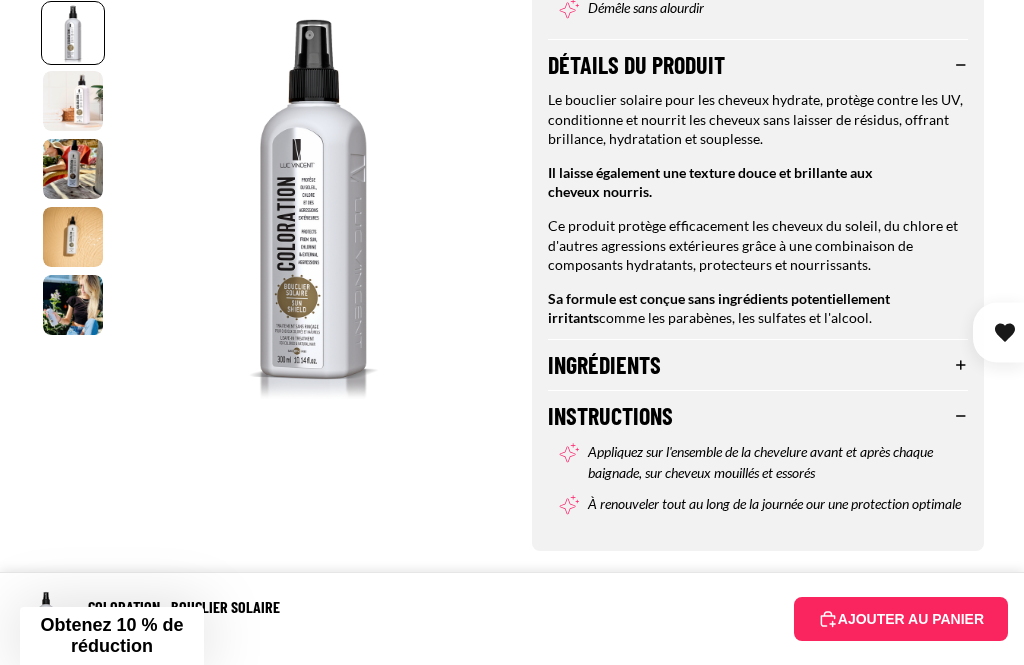 click on "Ingrédients" at bounding box center (758, 365) 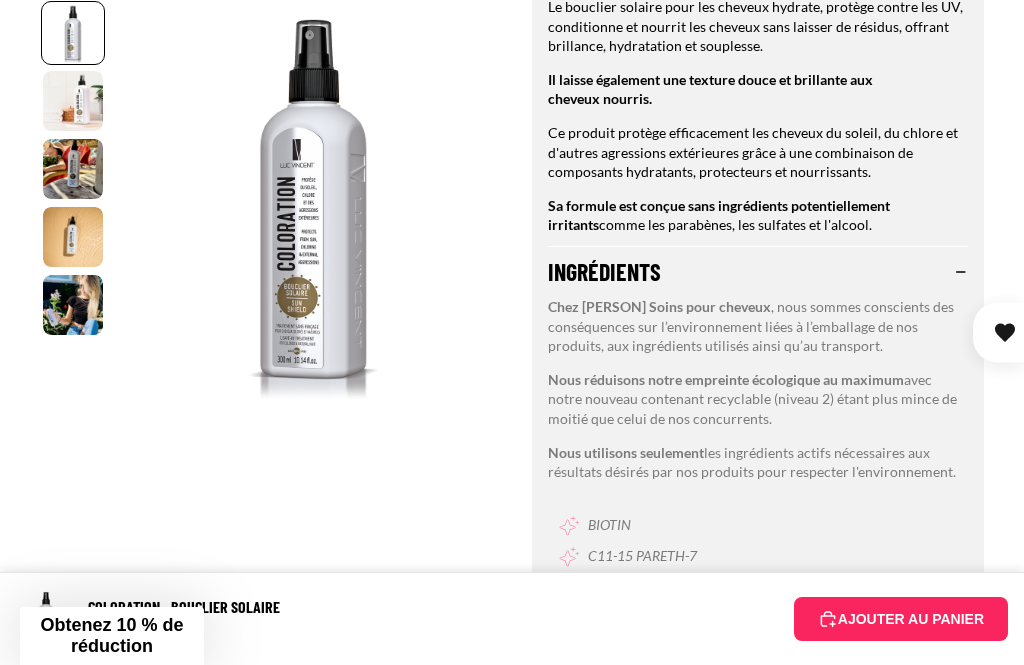 scroll, scrollTop: 1059, scrollLeft: 0, axis: vertical 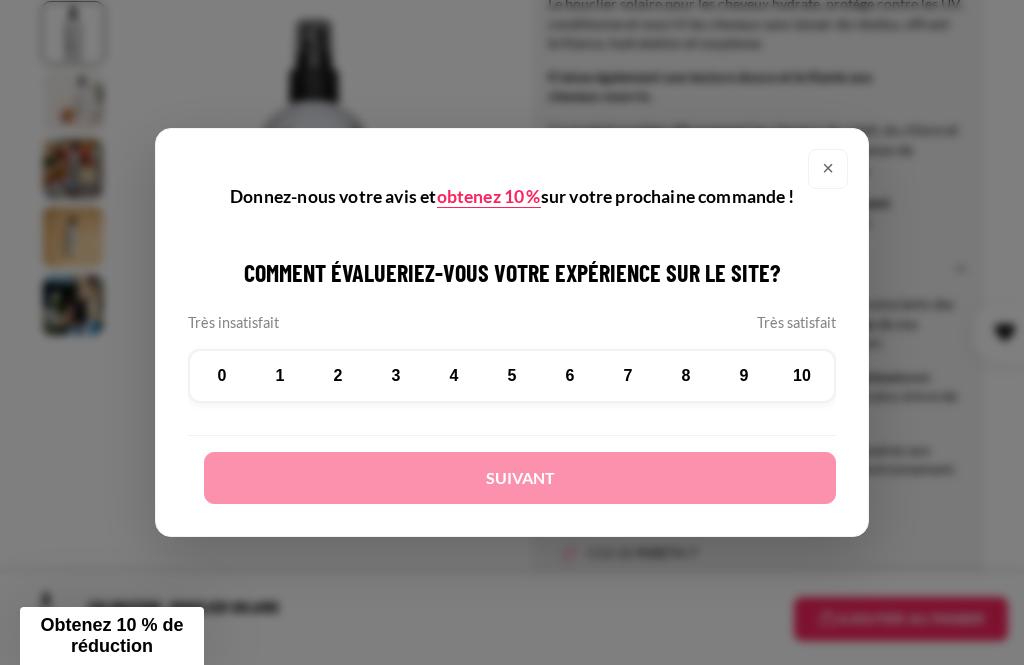 click on "×" at bounding box center [828, 169] 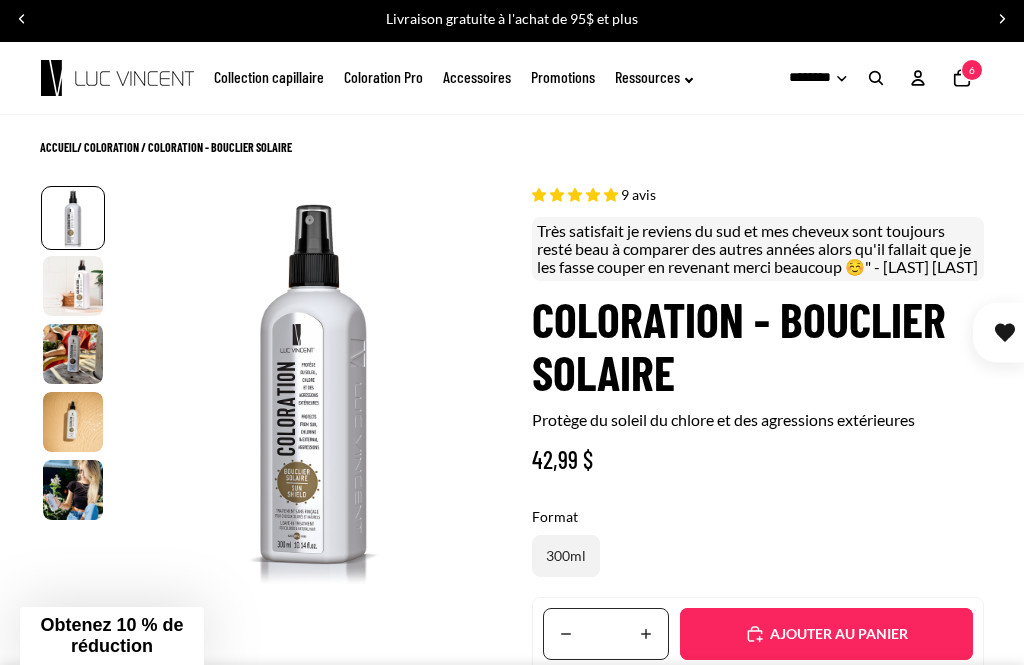 scroll, scrollTop: 0, scrollLeft: 0, axis: both 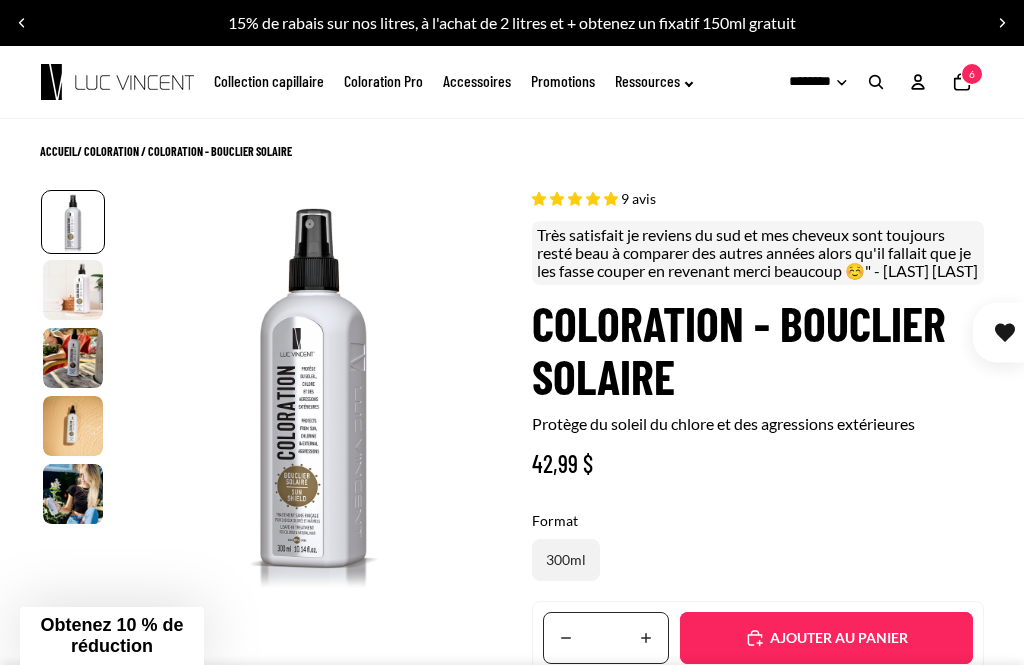 click 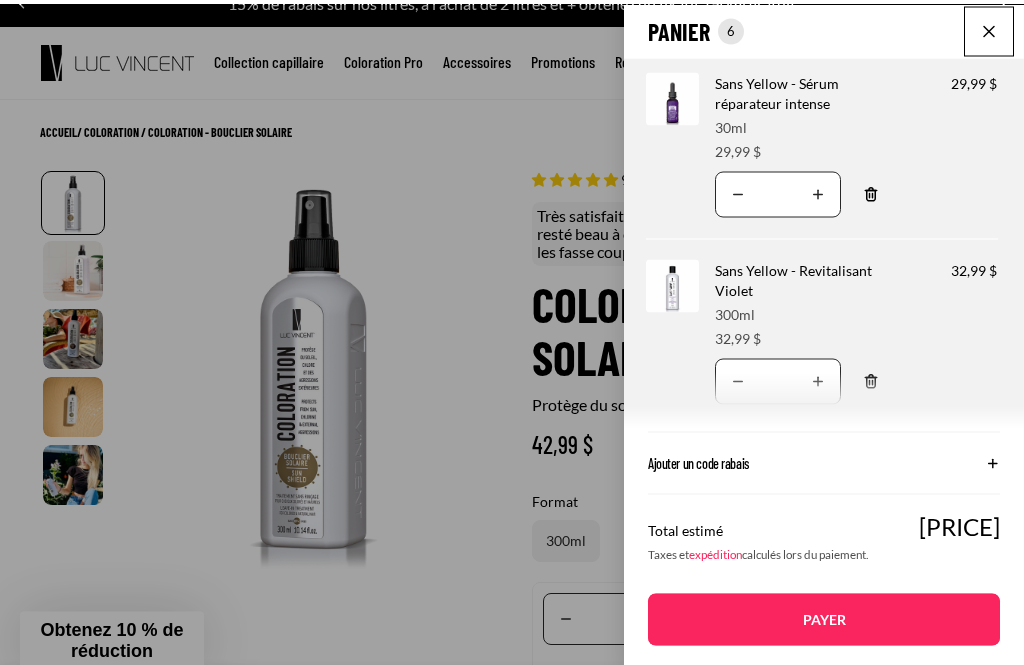 scroll, scrollTop: 18, scrollLeft: 0, axis: vertical 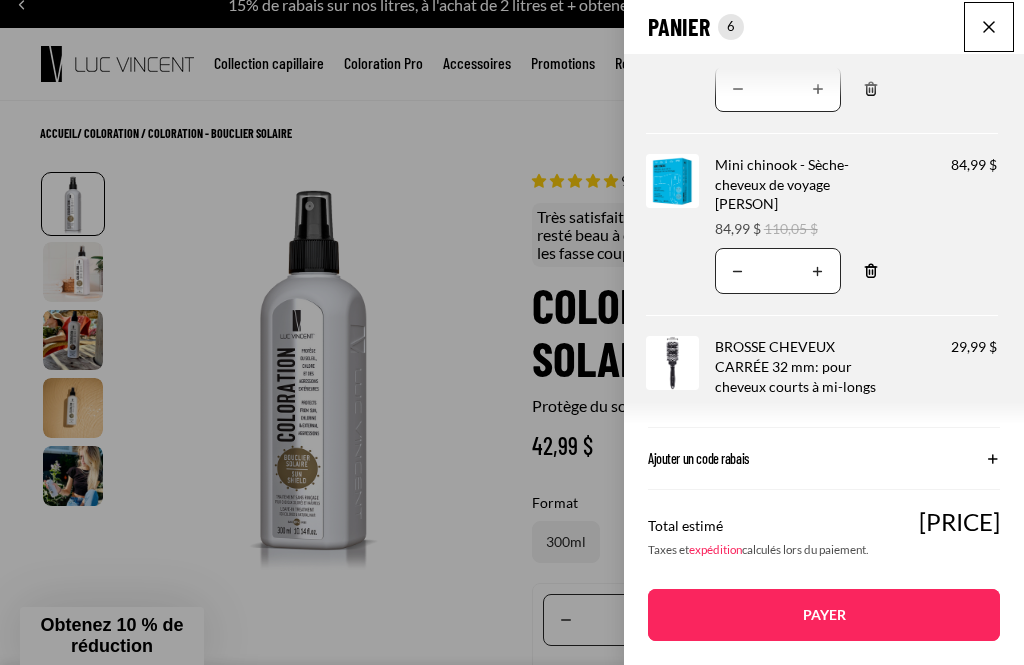 click at bounding box center [989, 27] 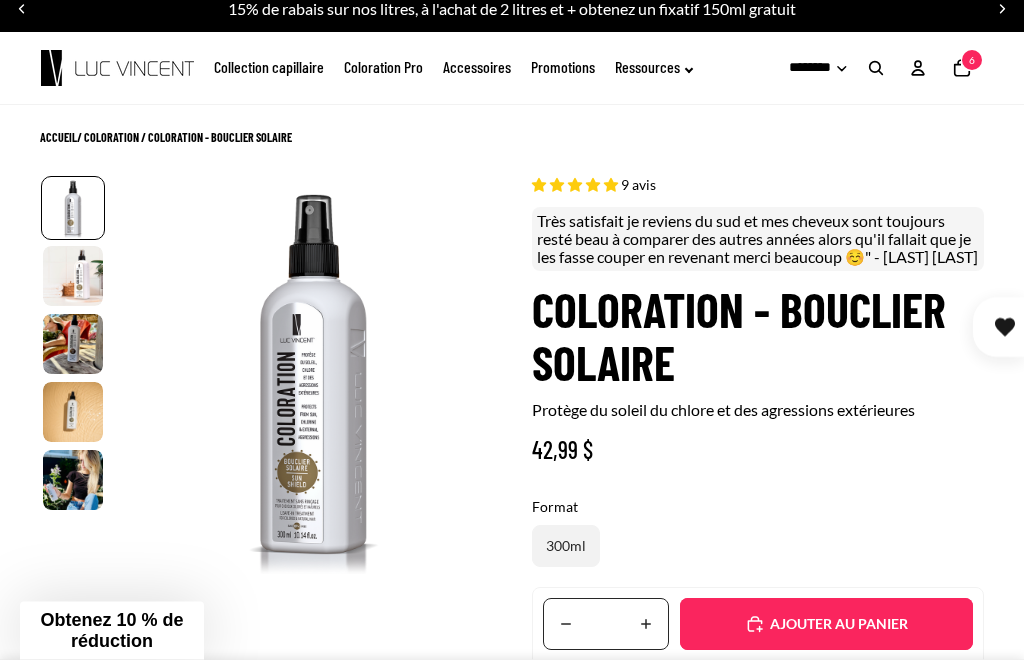 scroll, scrollTop: 0, scrollLeft: 0, axis: both 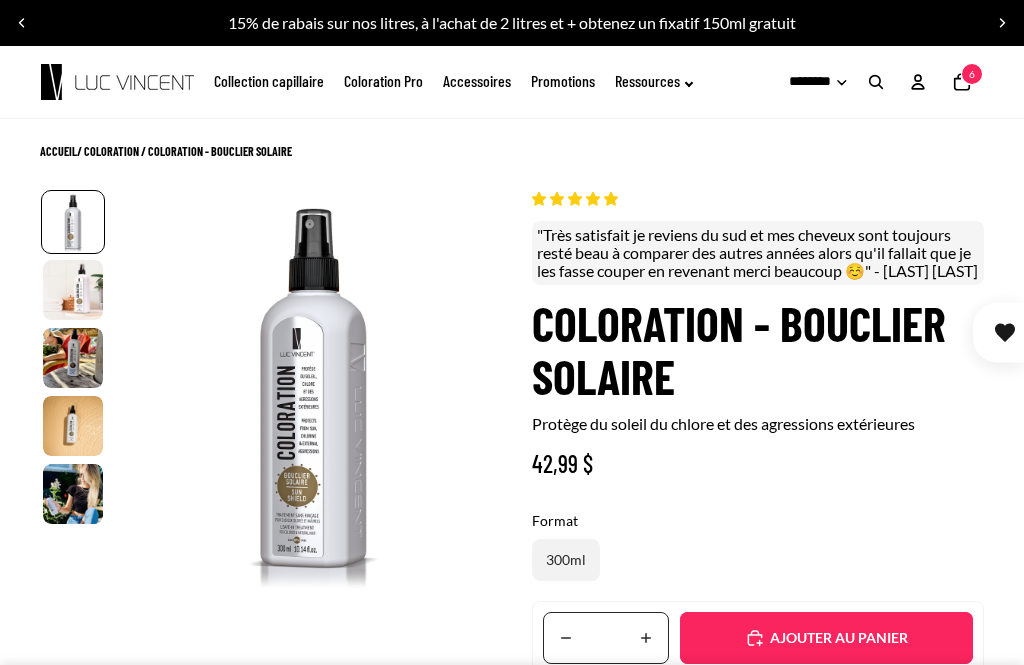 click 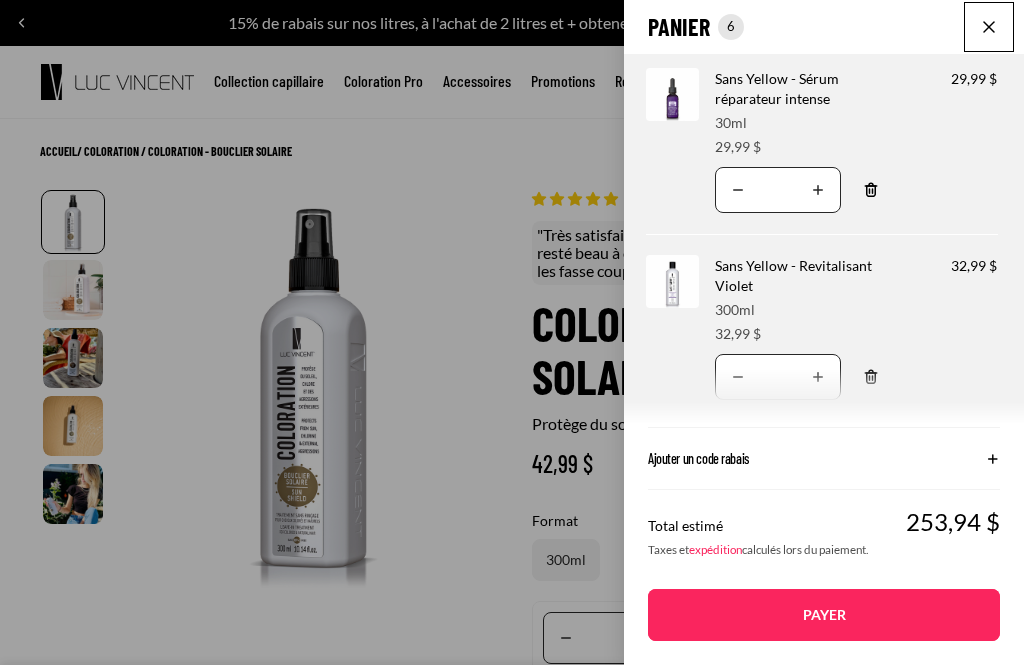 scroll, scrollTop: 0, scrollLeft: 0, axis: both 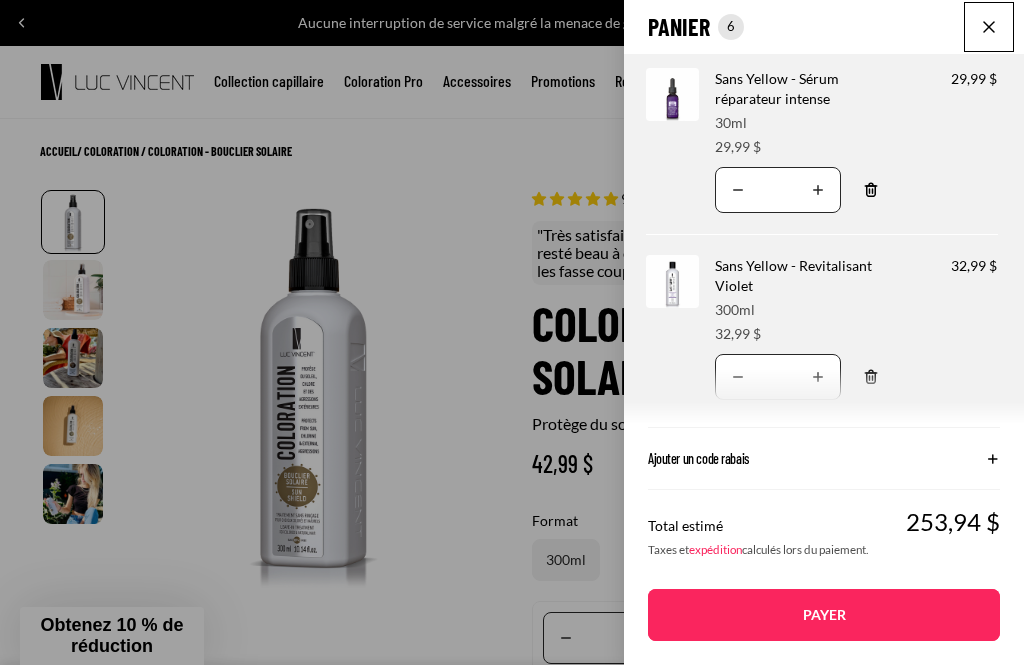 select on "**********" 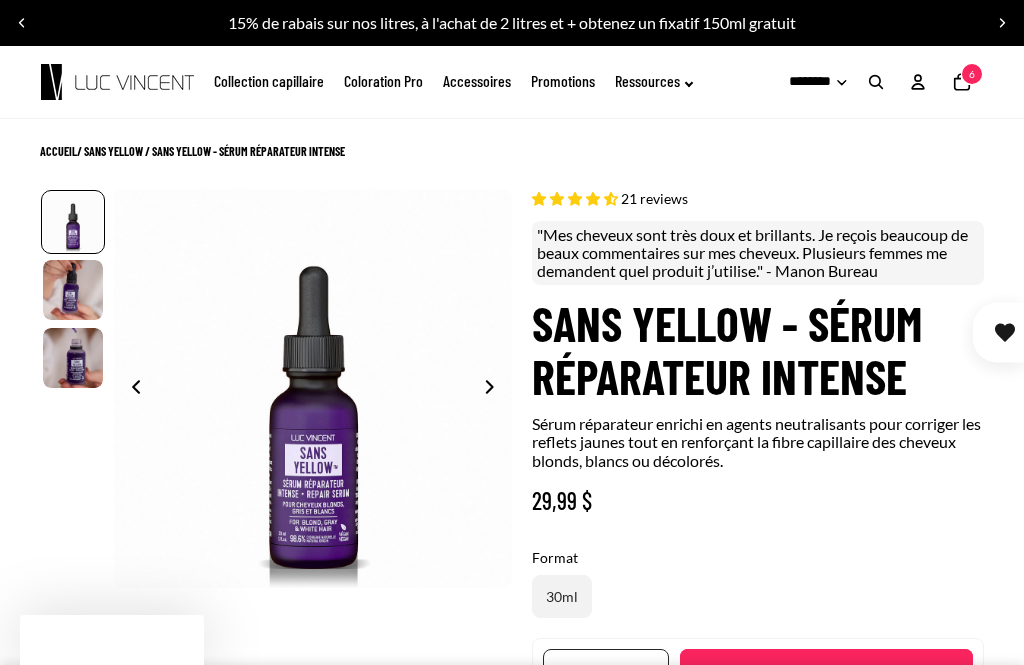 scroll, scrollTop: 0, scrollLeft: 0, axis: both 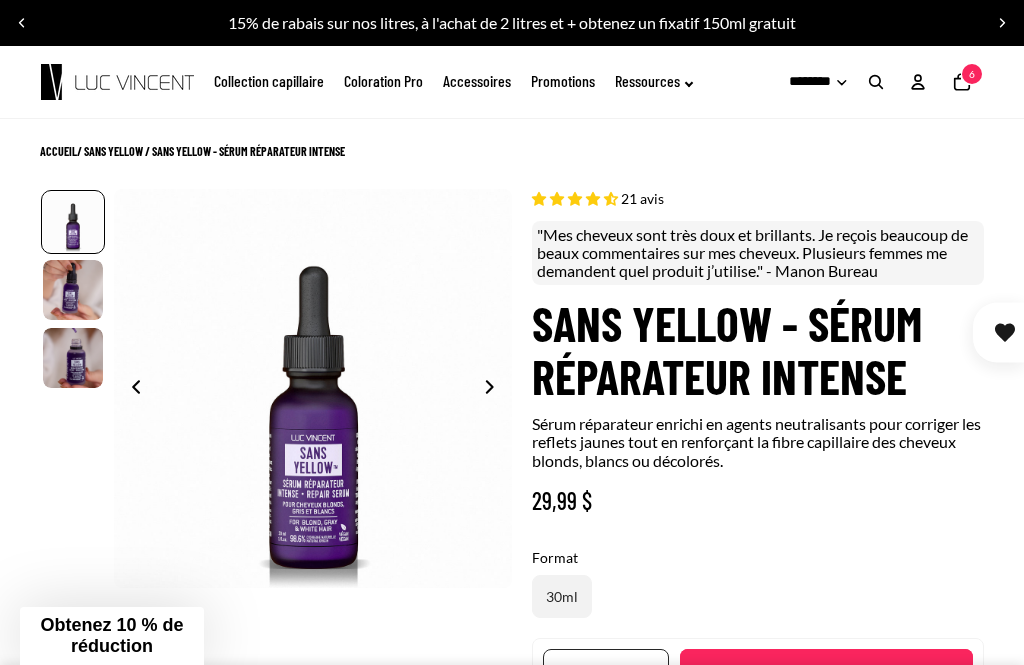 select on "**********" 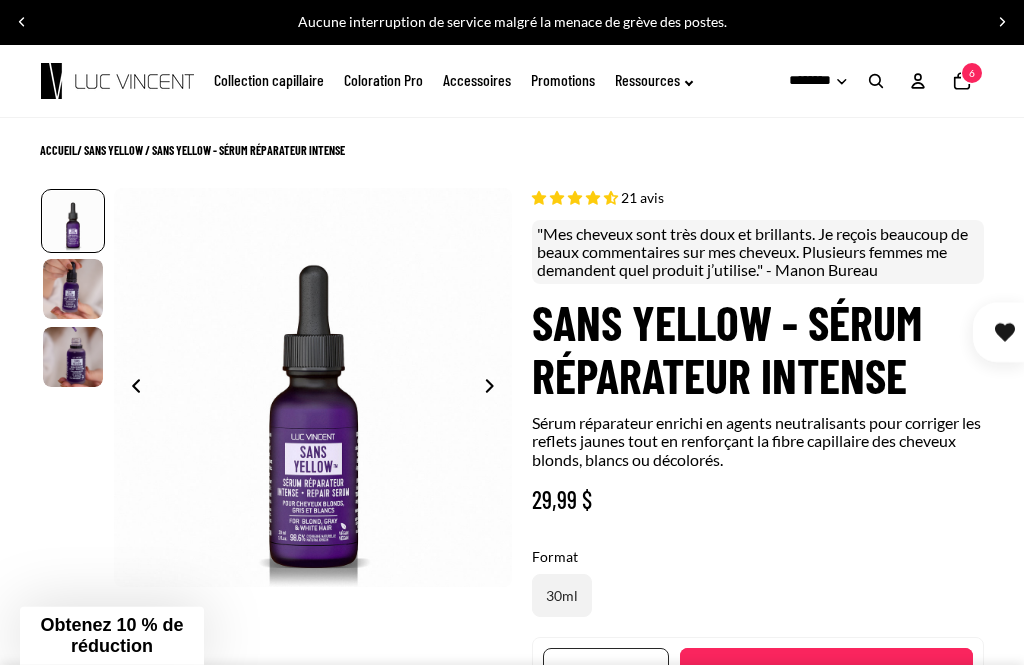 scroll, scrollTop: 42, scrollLeft: 0, axis: vertical 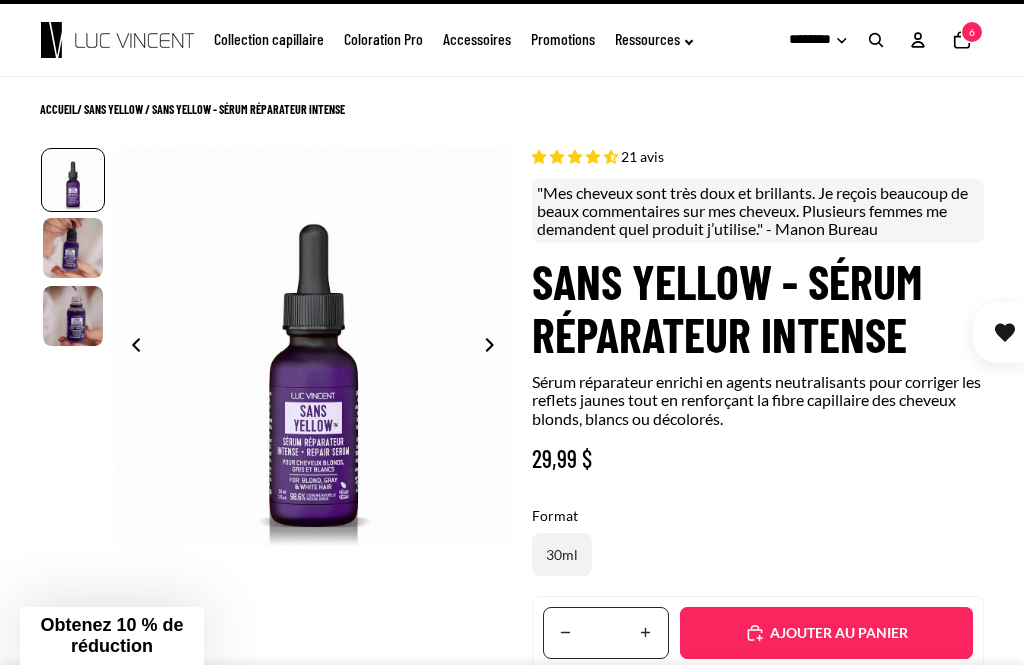 click on "6" 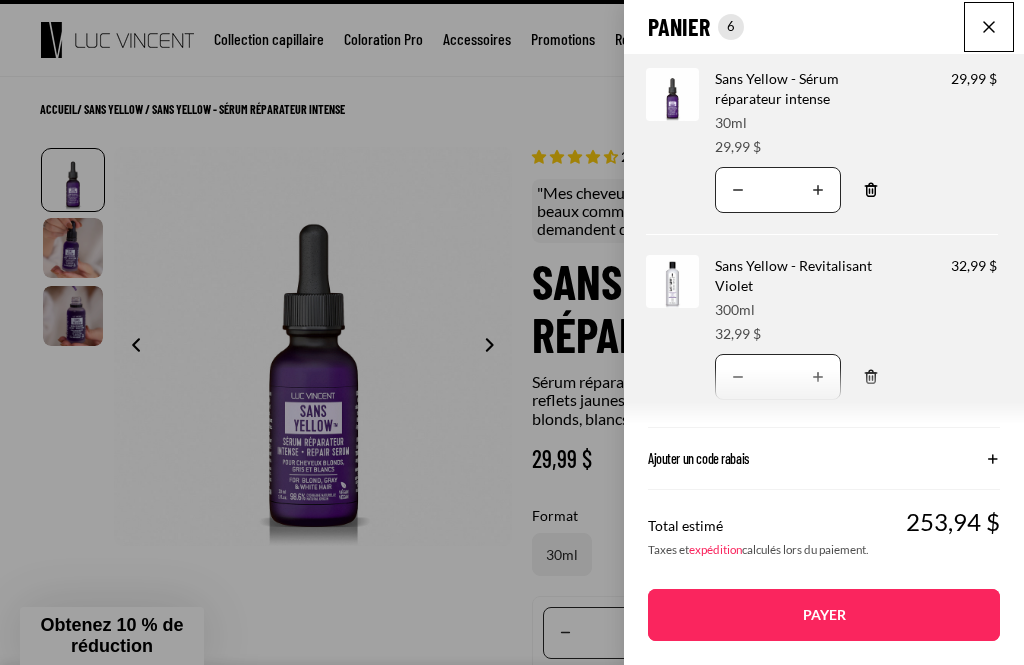 click on "Remove" at bounding box center [871, 190] 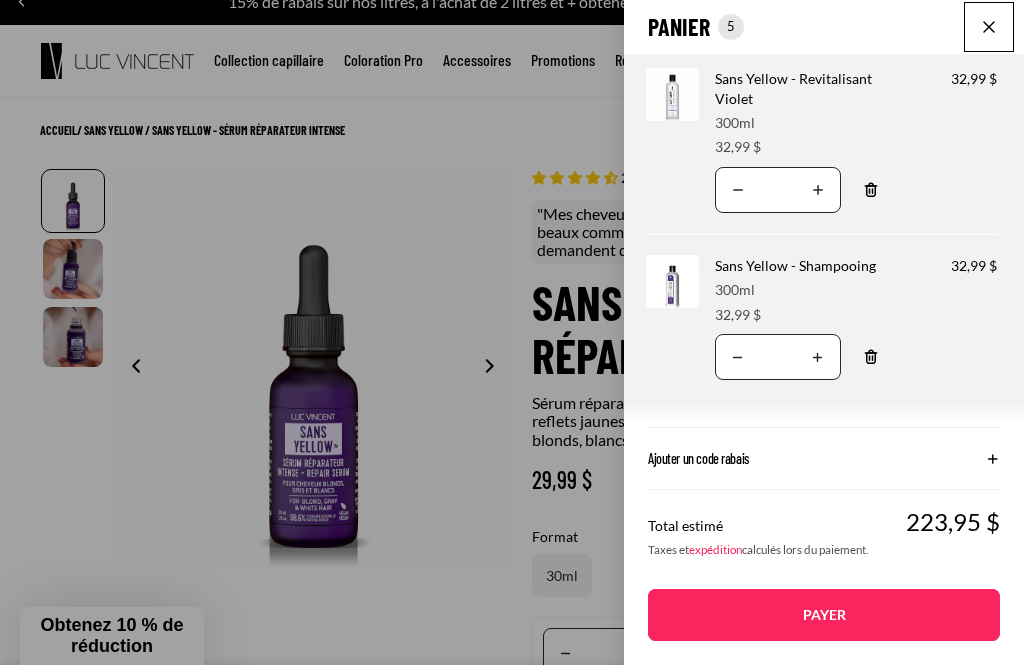 scroll, scrollTop: 0, scrollLeft: 0, axis: both 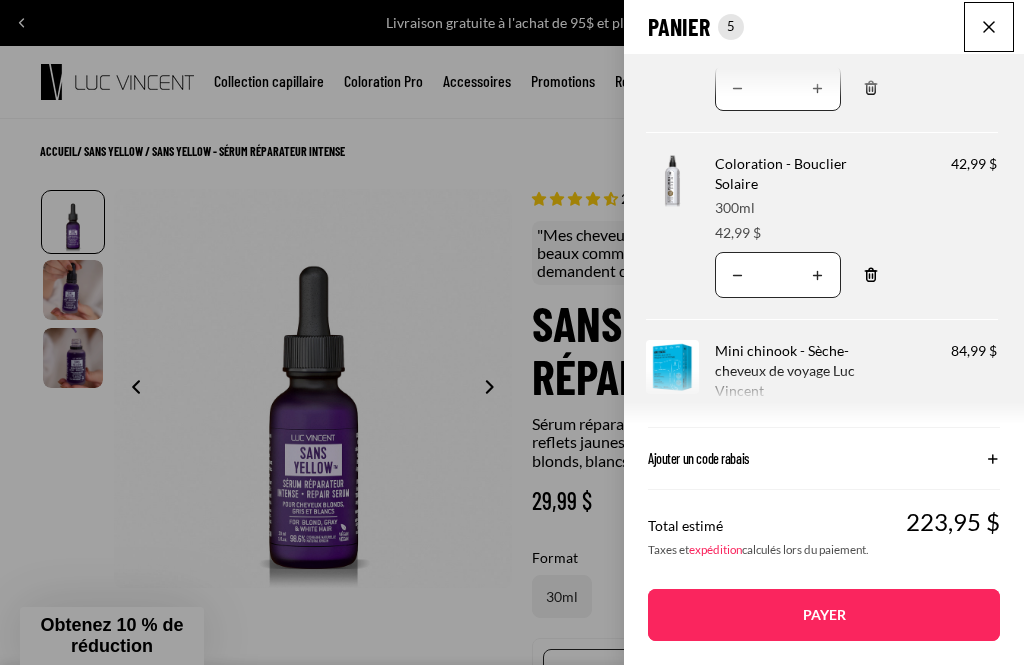 click on "Coloration - Bouclier Solaire" at bounding box center (781, 173) 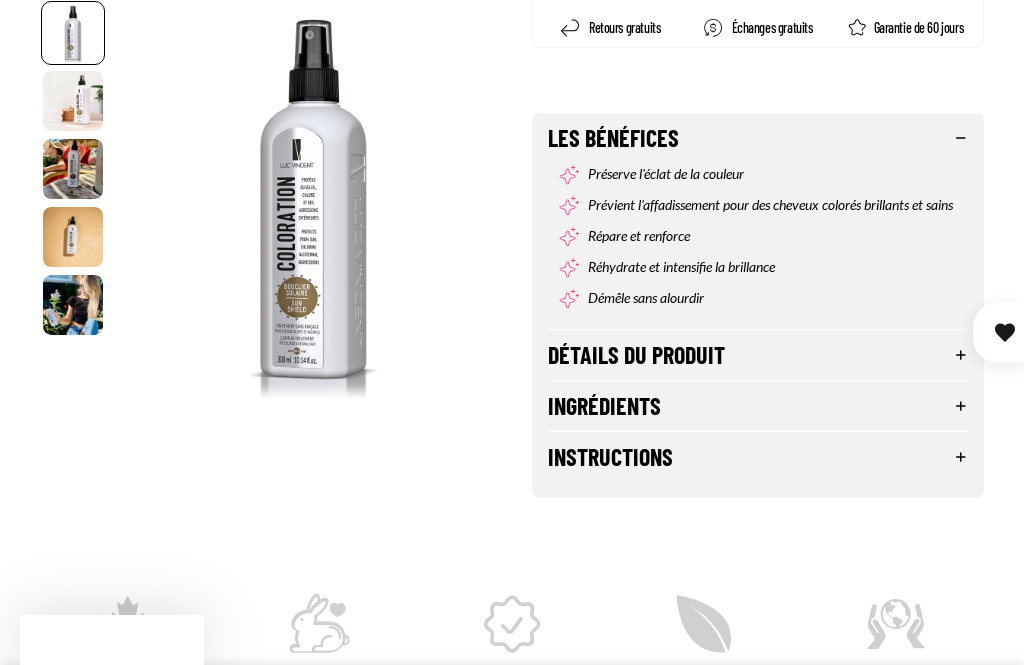 click on "Instructions" at bounding box center (758, 457) 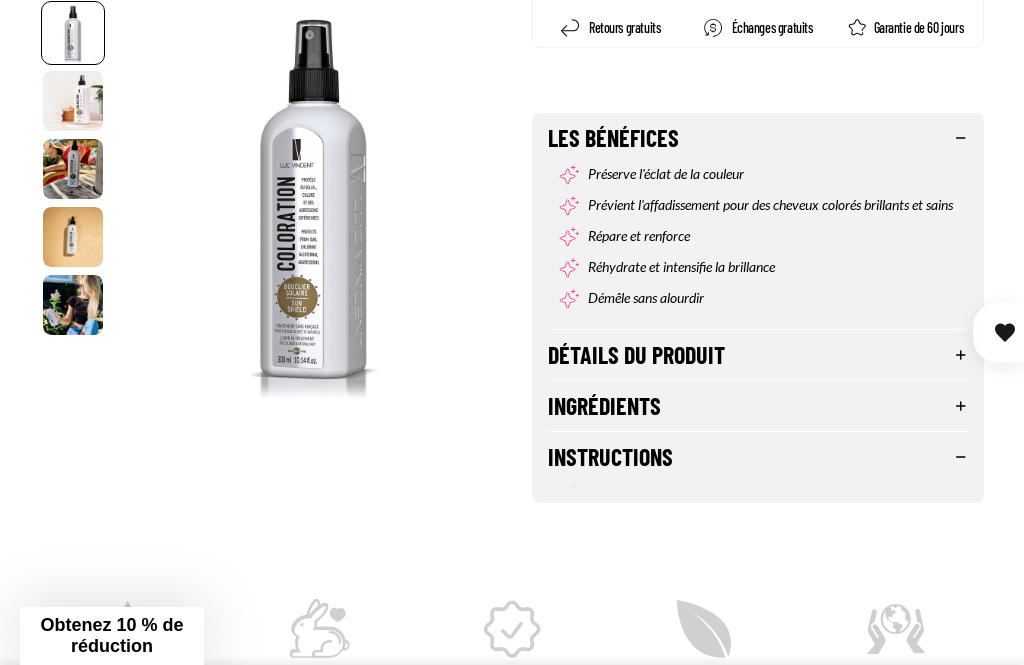 select on "**********" 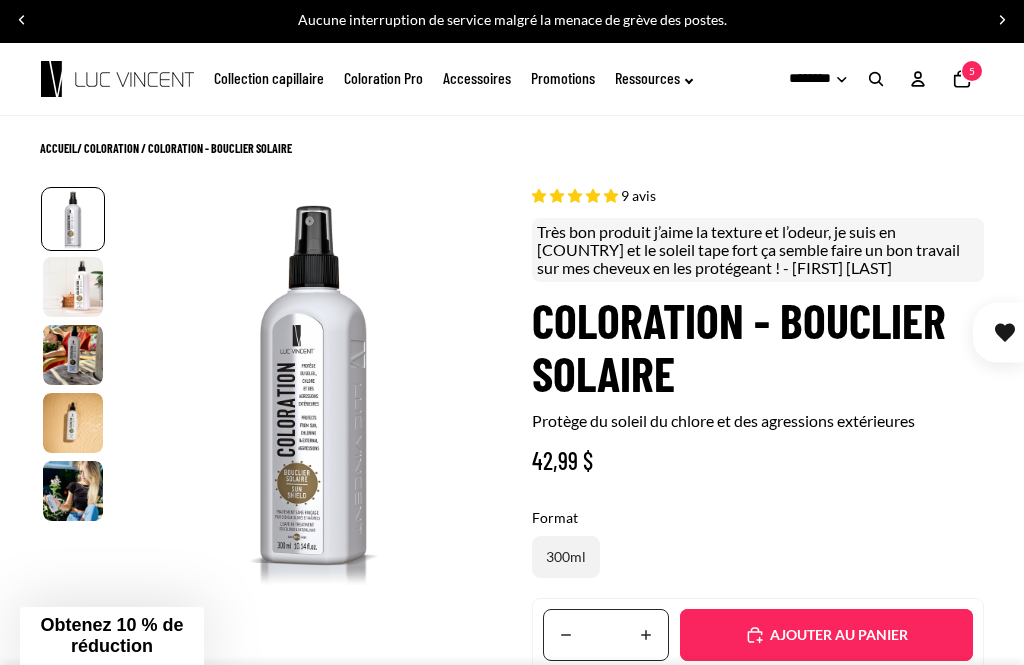 scroll, scrollTop: 0, scrollLeft: 0, axis: both 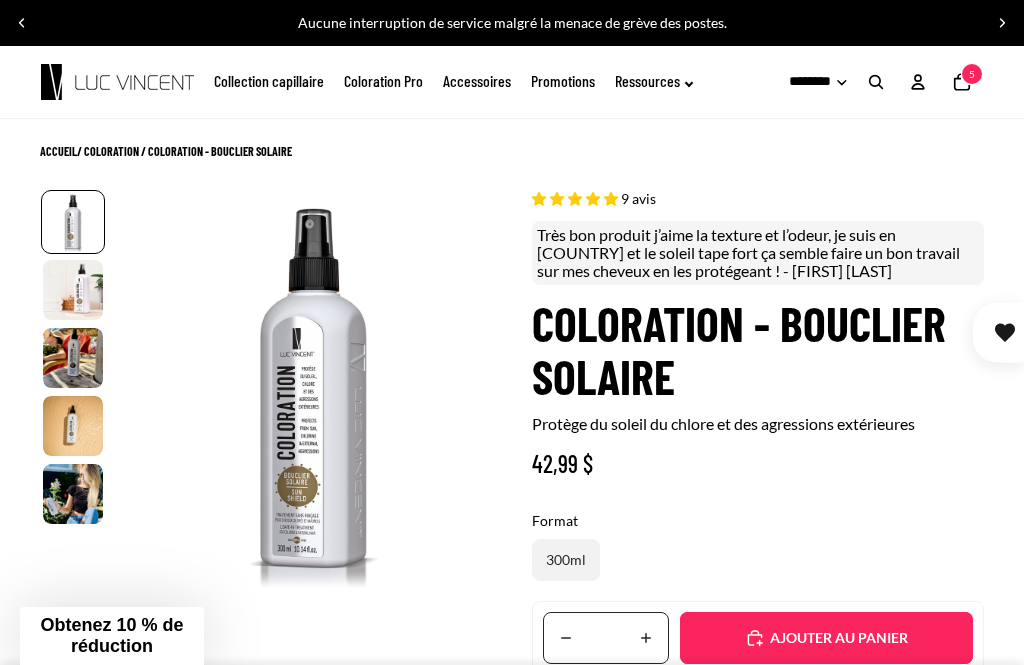 click 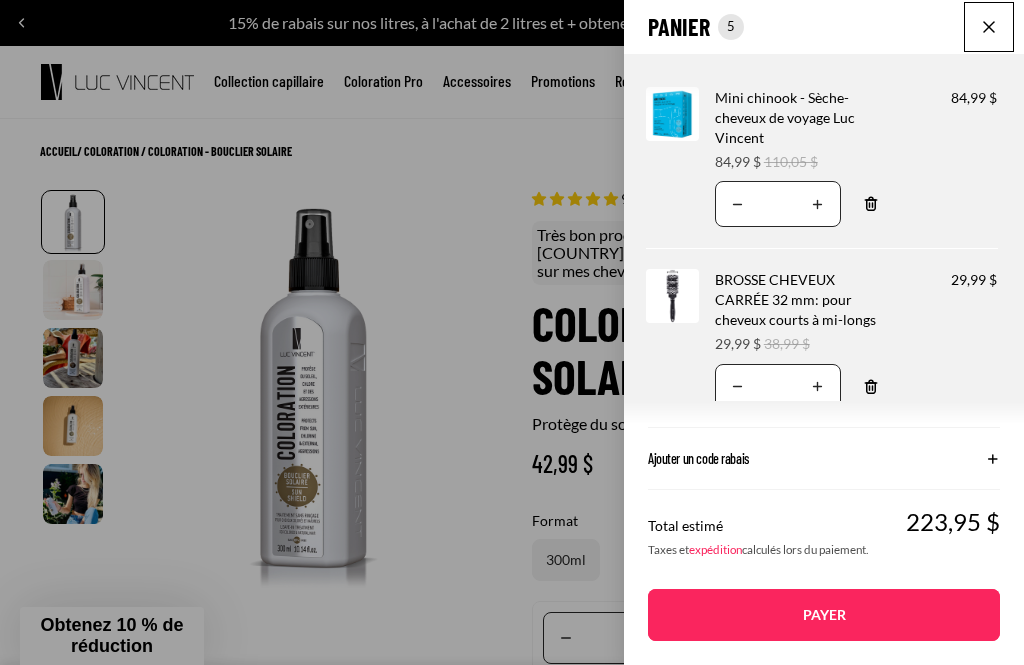 scroll, scrollTop: 521, scrollLeft: 0, axis: vertical 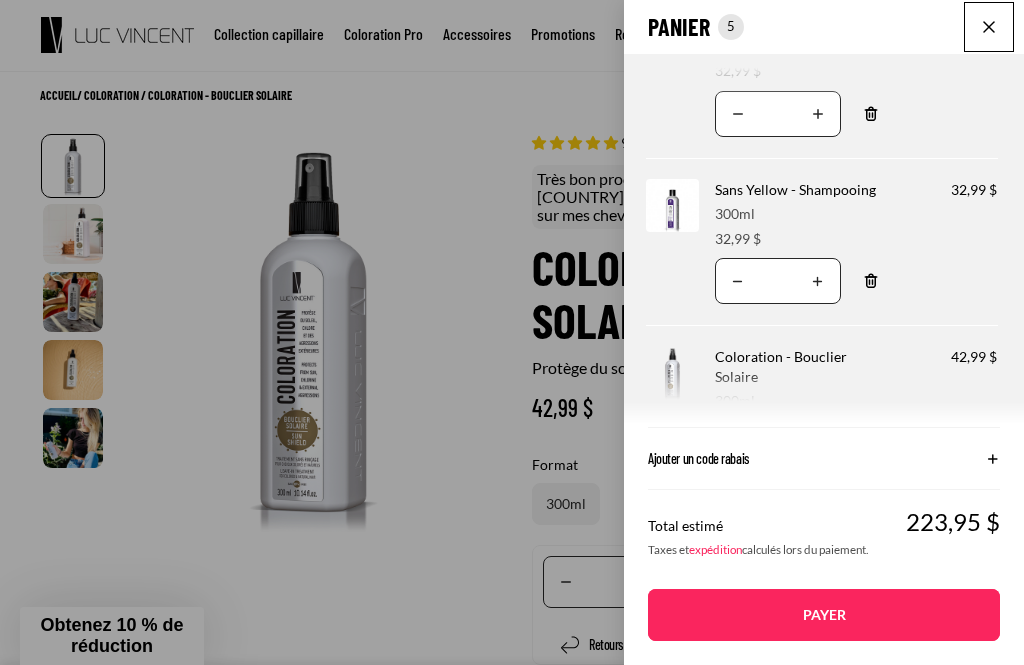 click at bounding box center [989, 27] 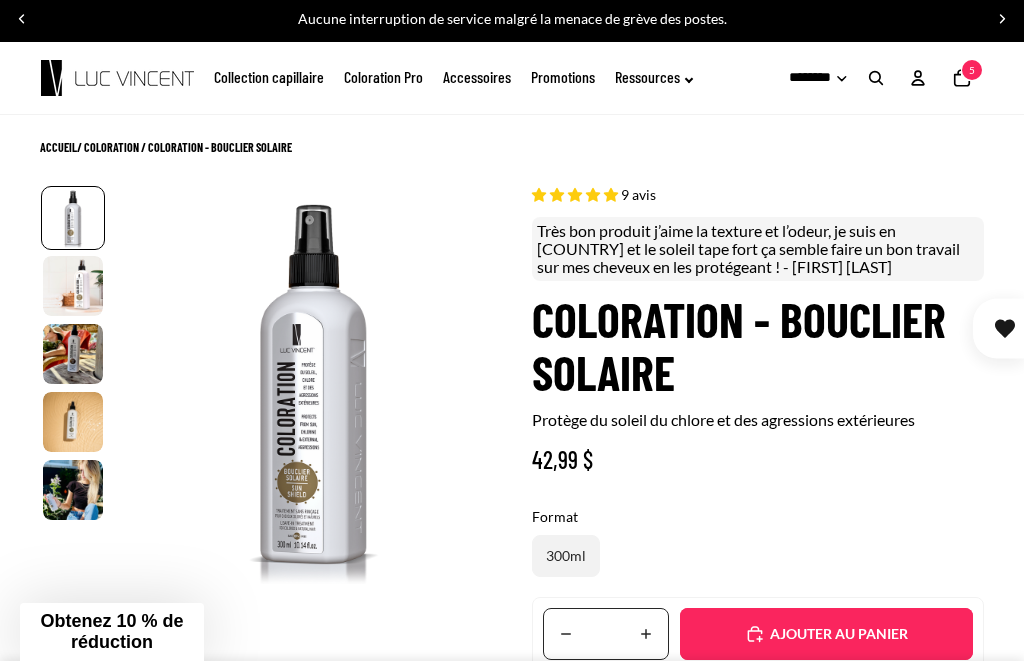 scroll, scrollTop: 4, scrollLeft: 0, axis: vertical 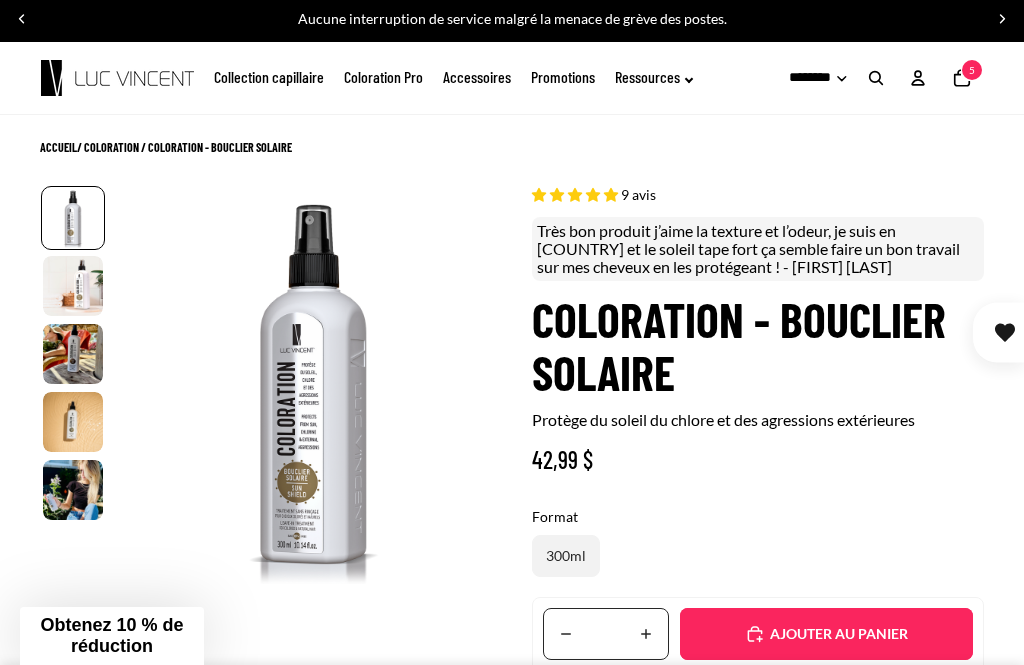 click on "Accessoires" 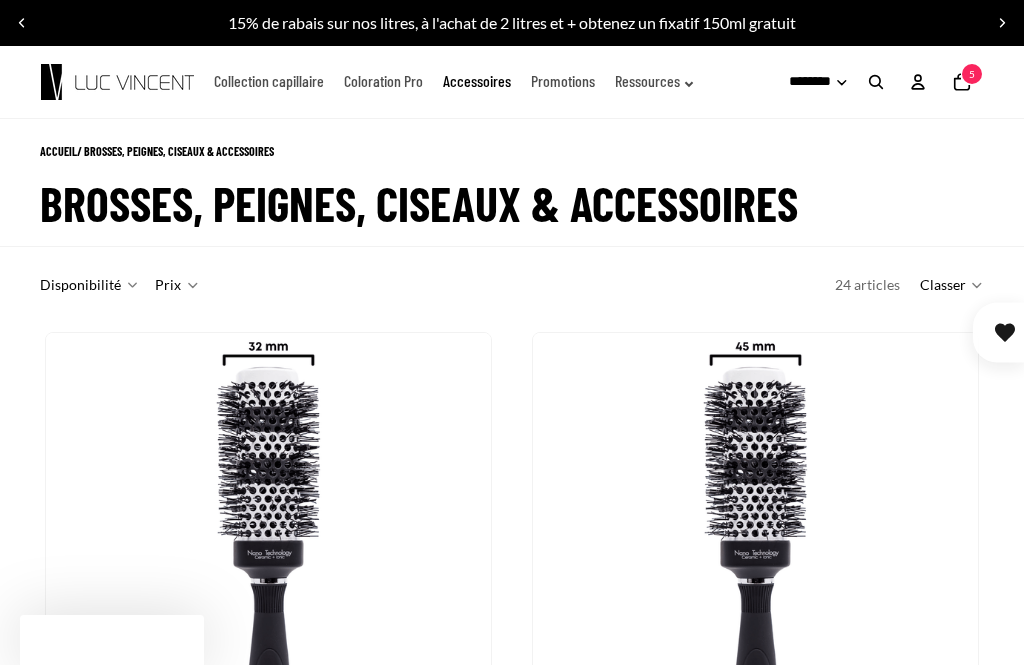scroll, scrollTop: 0, scrollLeft: 0, axis: both 